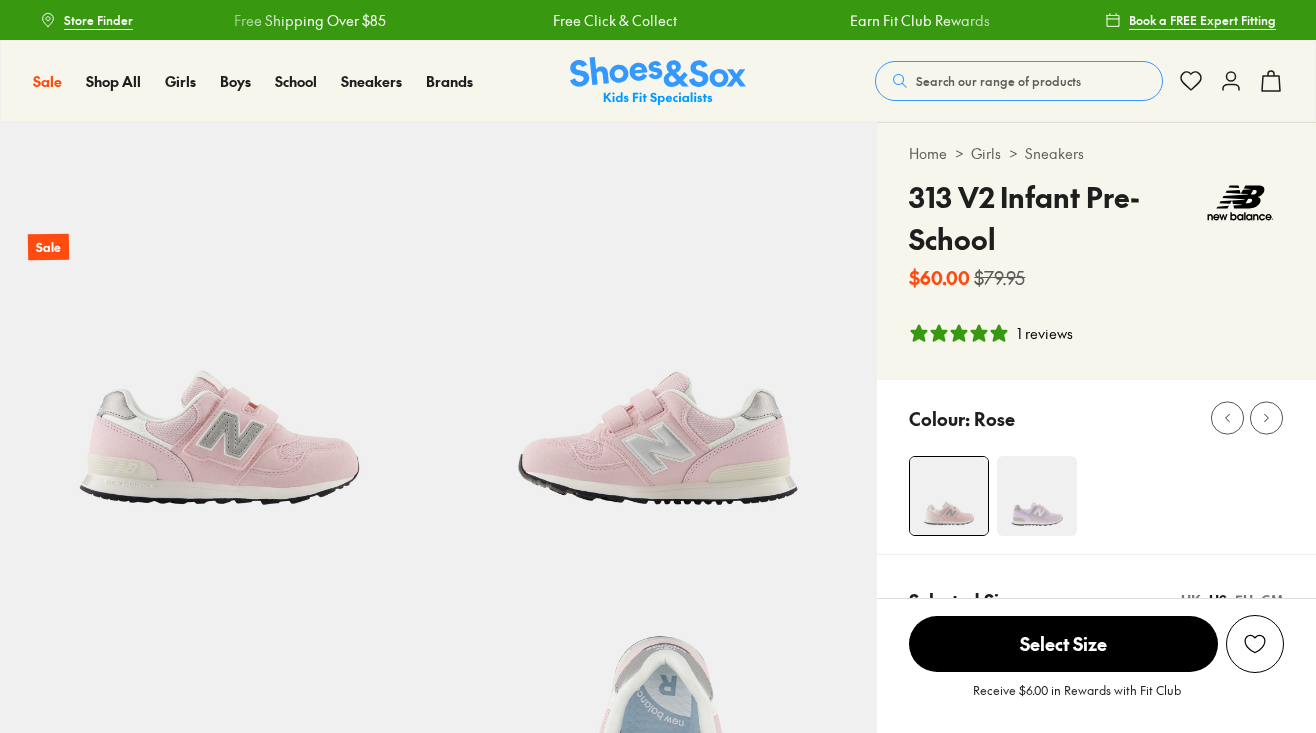 select on "*" 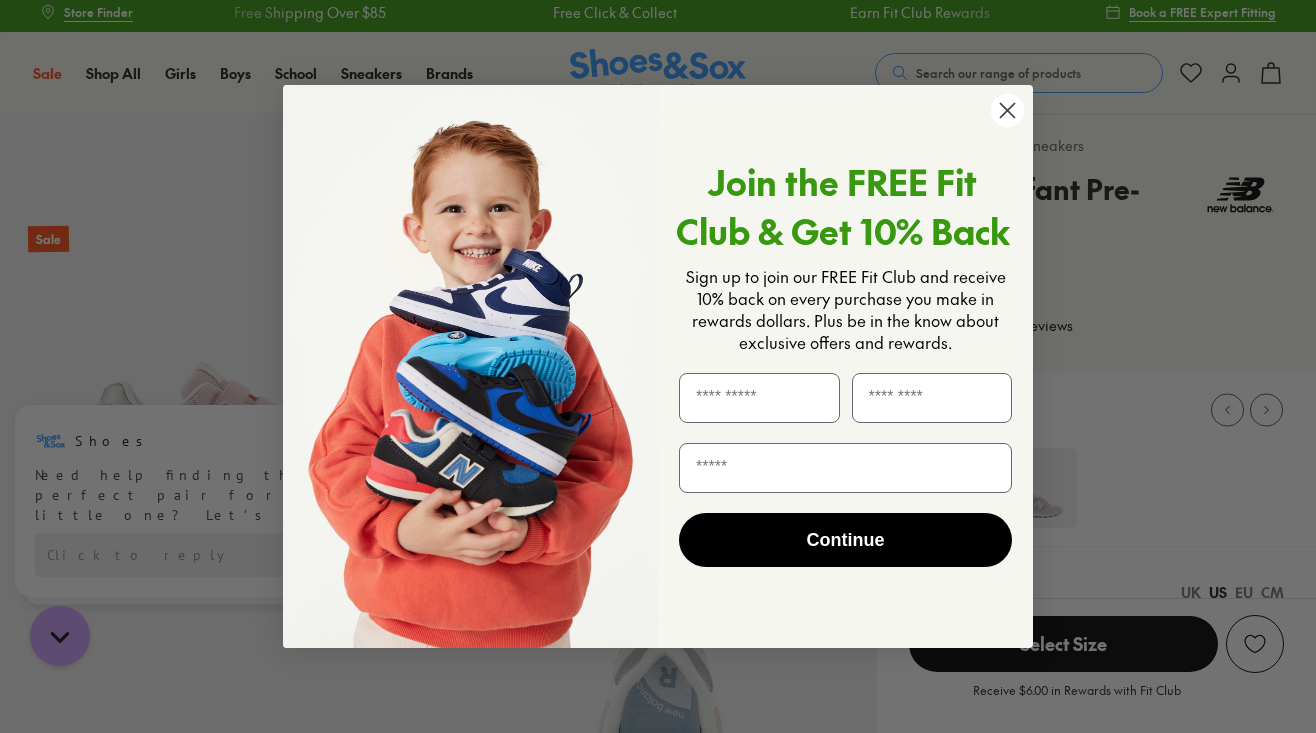 scroll, scrollTop: 8, scrollLeft: 0, axis: vertical 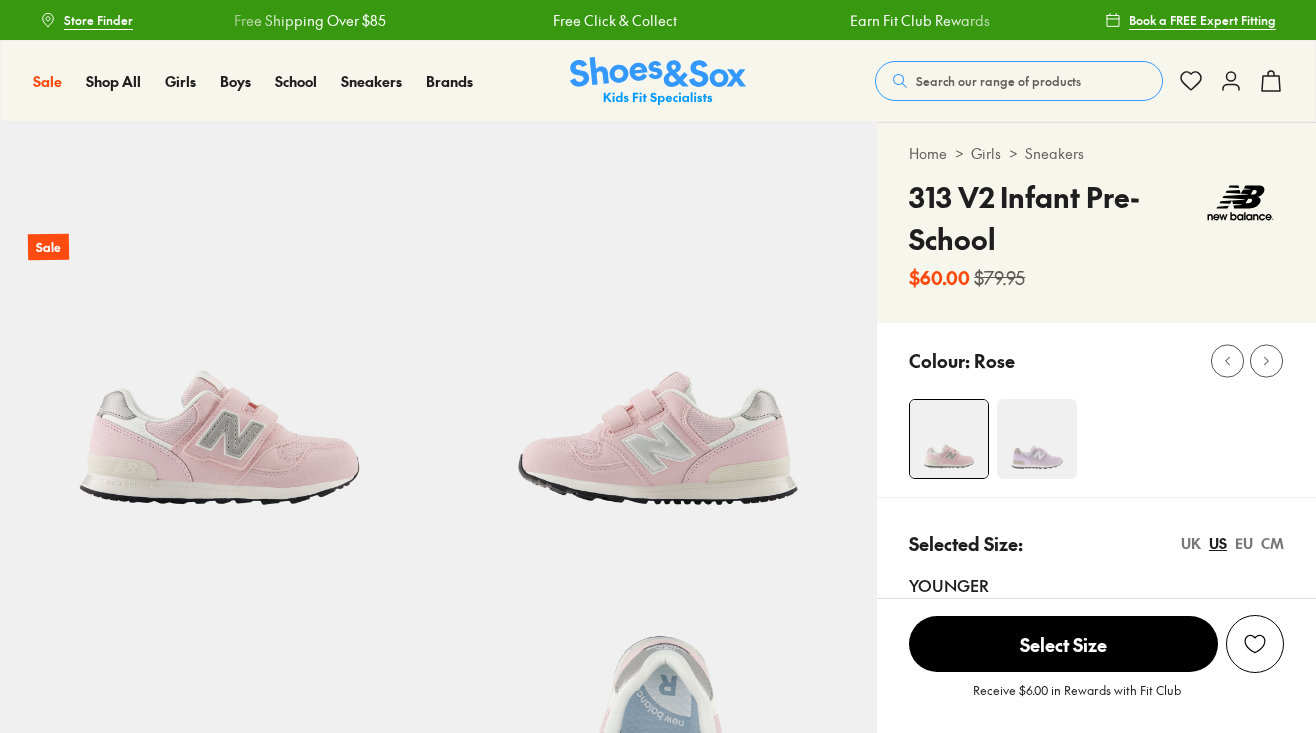 select on "*" 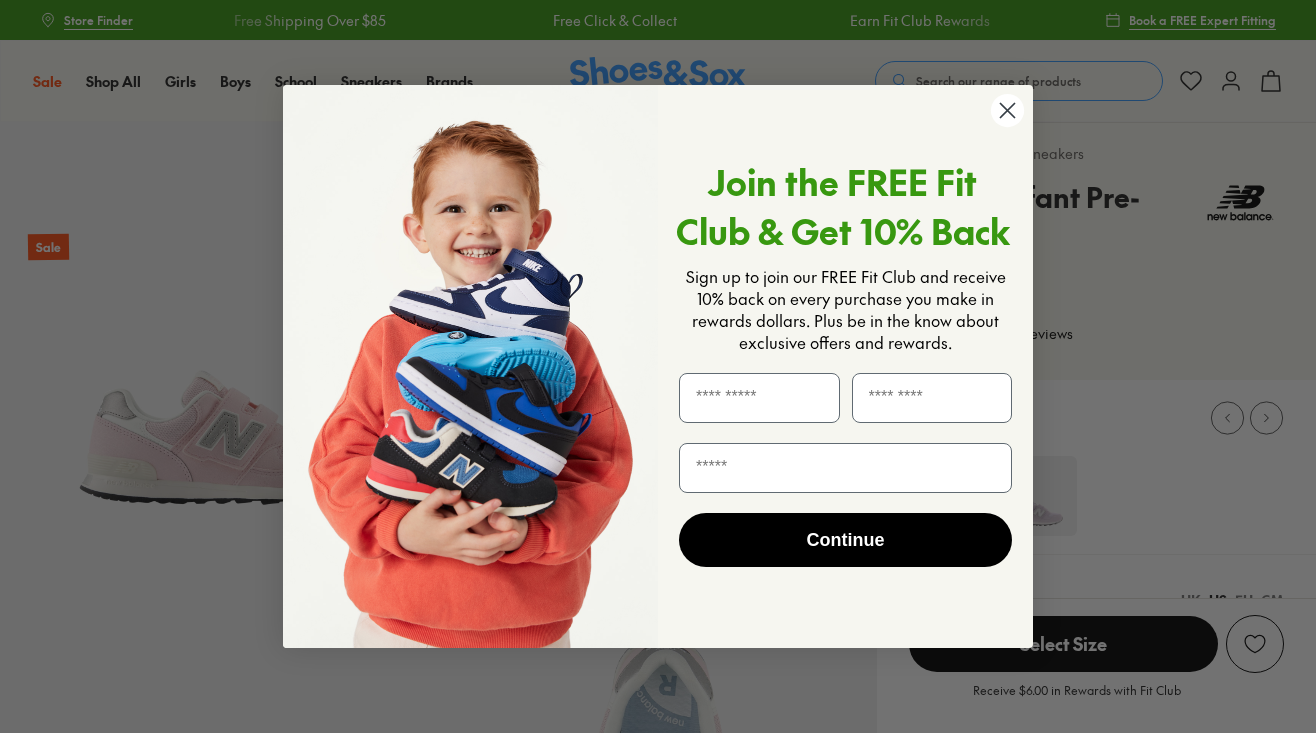 scroll, scrollTop: 0, scrollLeft: 0, axis: both 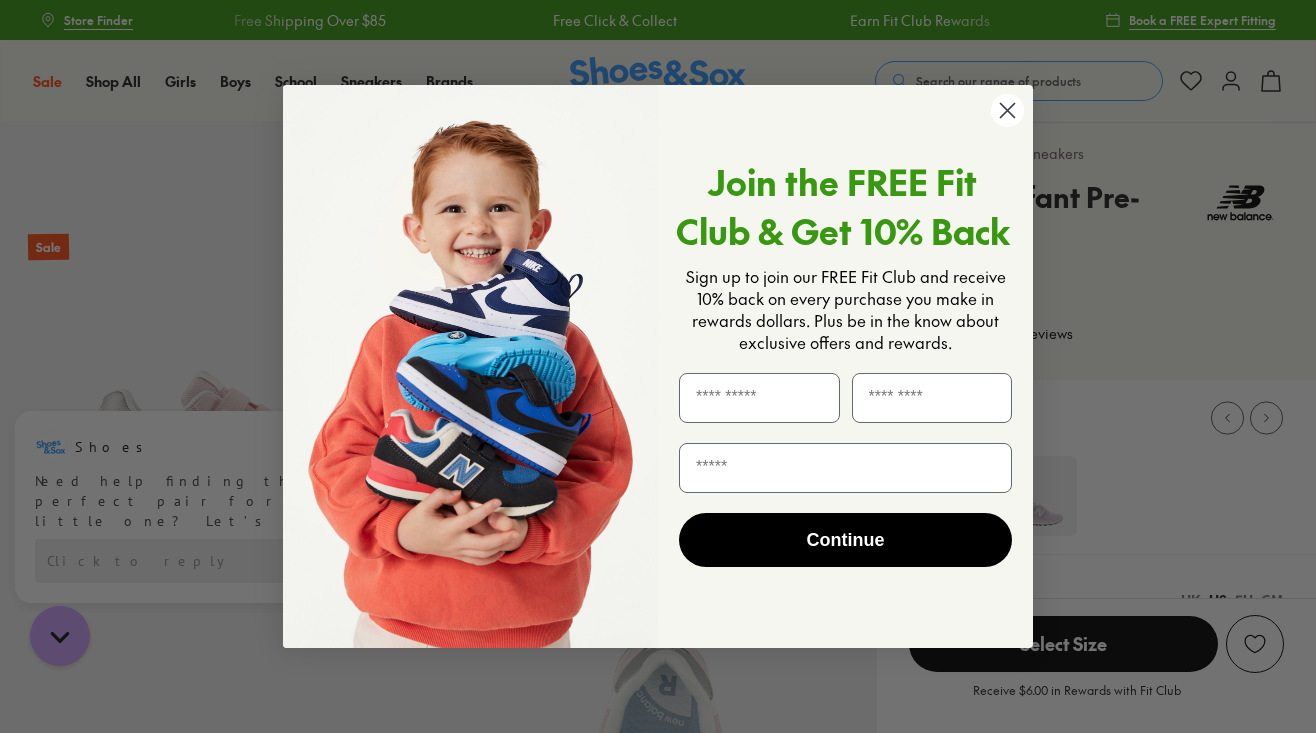 click 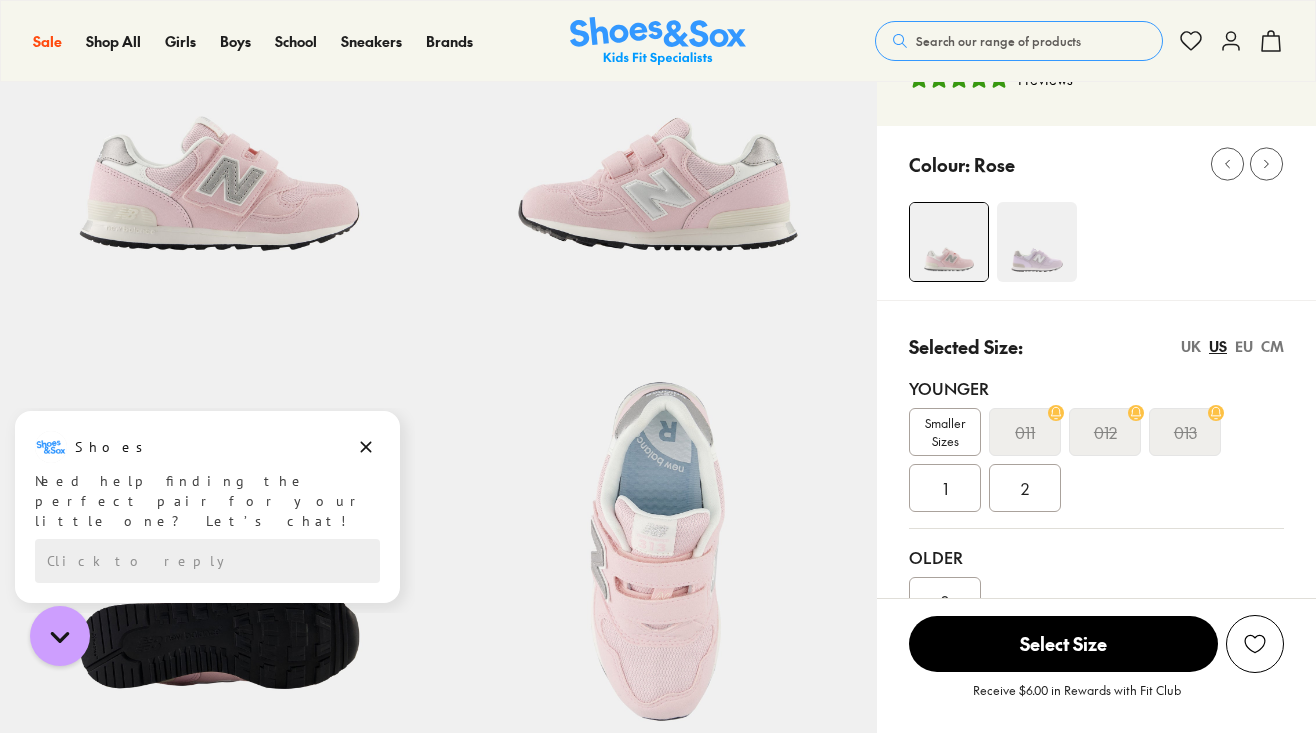 scroll, scrollTop: 258, scrollLeft: 0, axis: vertical 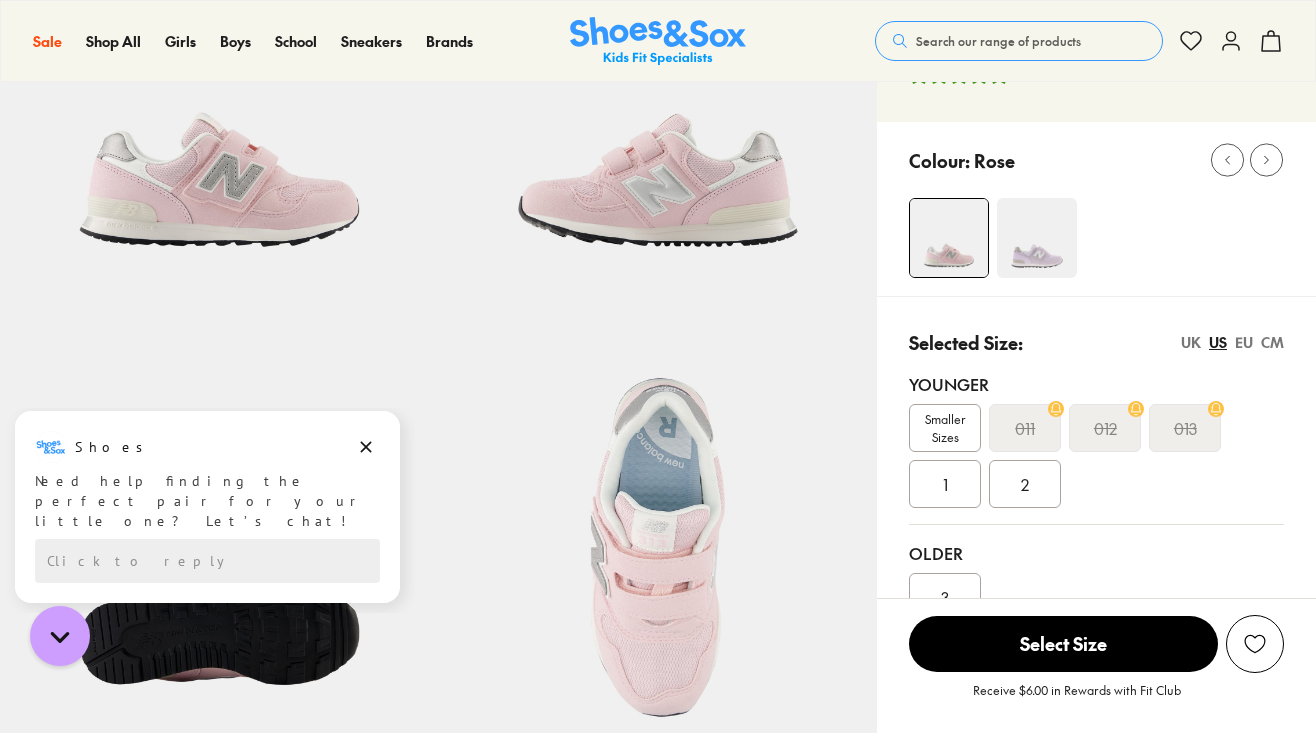 click at bounding box center [1037, 238] 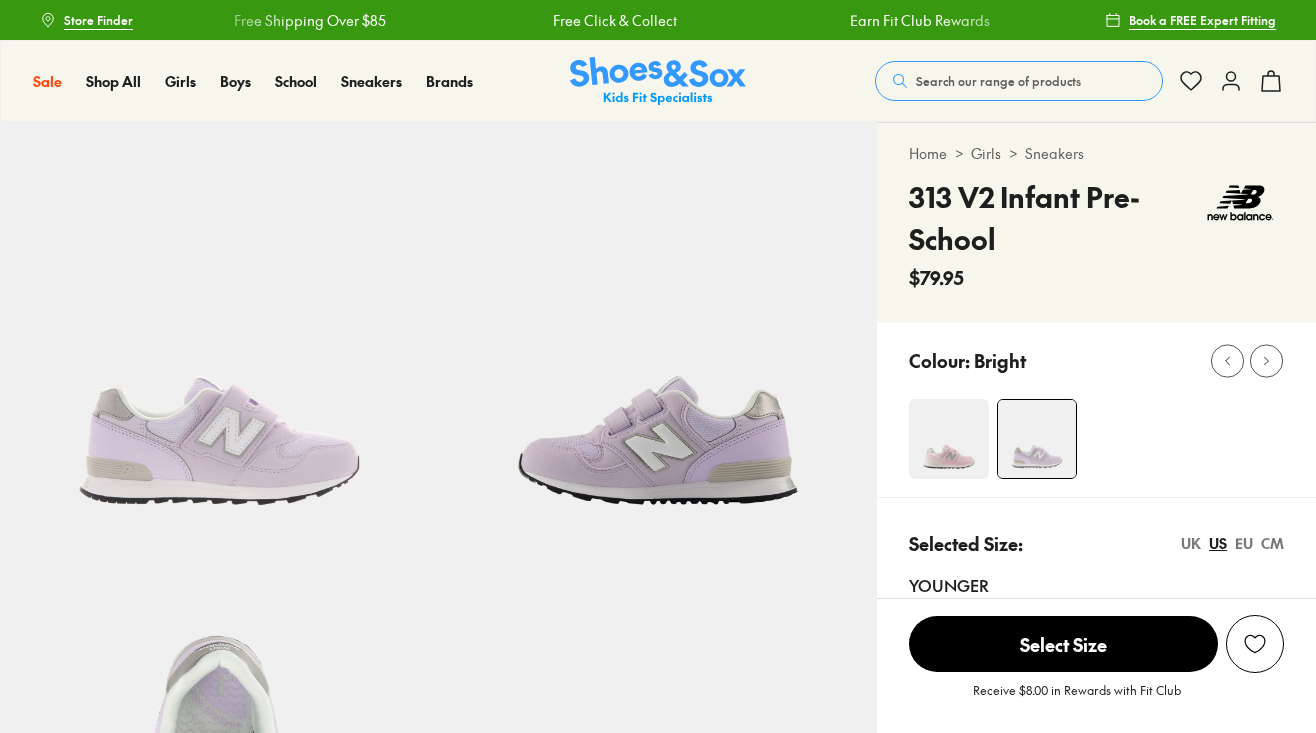 scroll, scrollTop: 360, scrollLeft: 0, axis: vertical 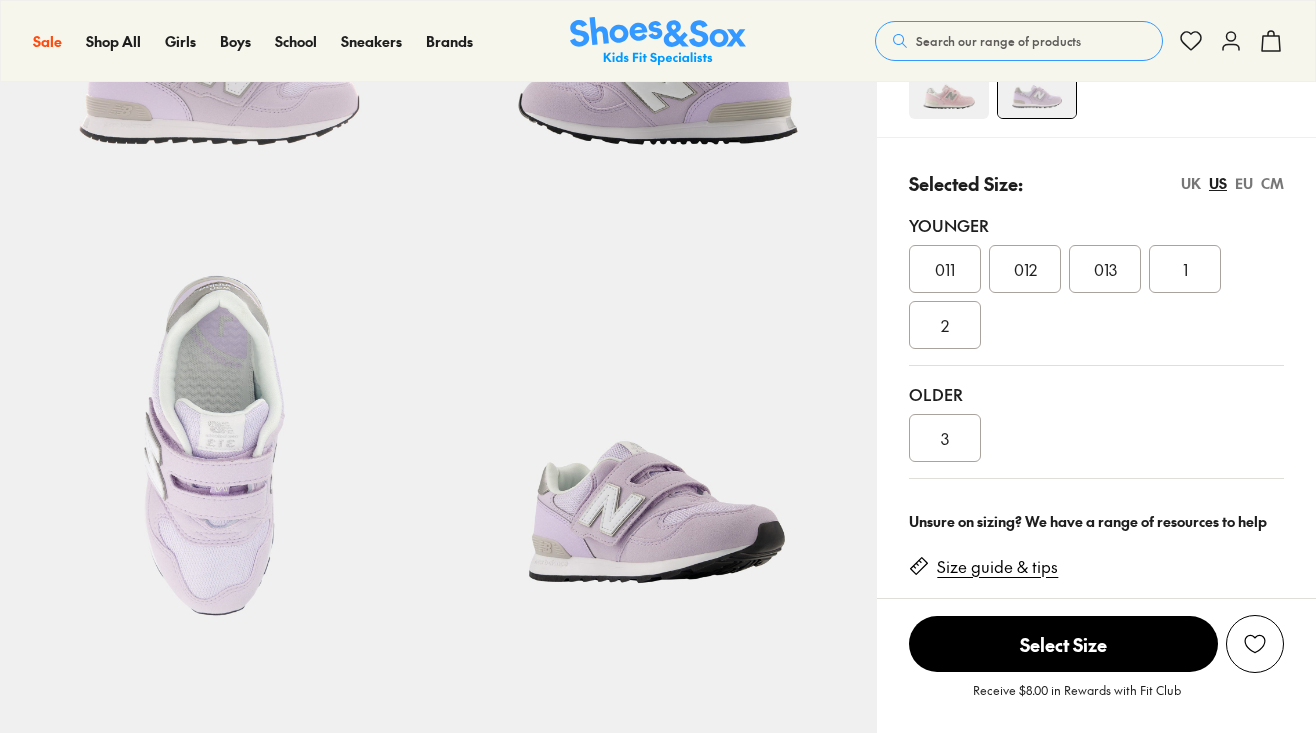 select on "*" 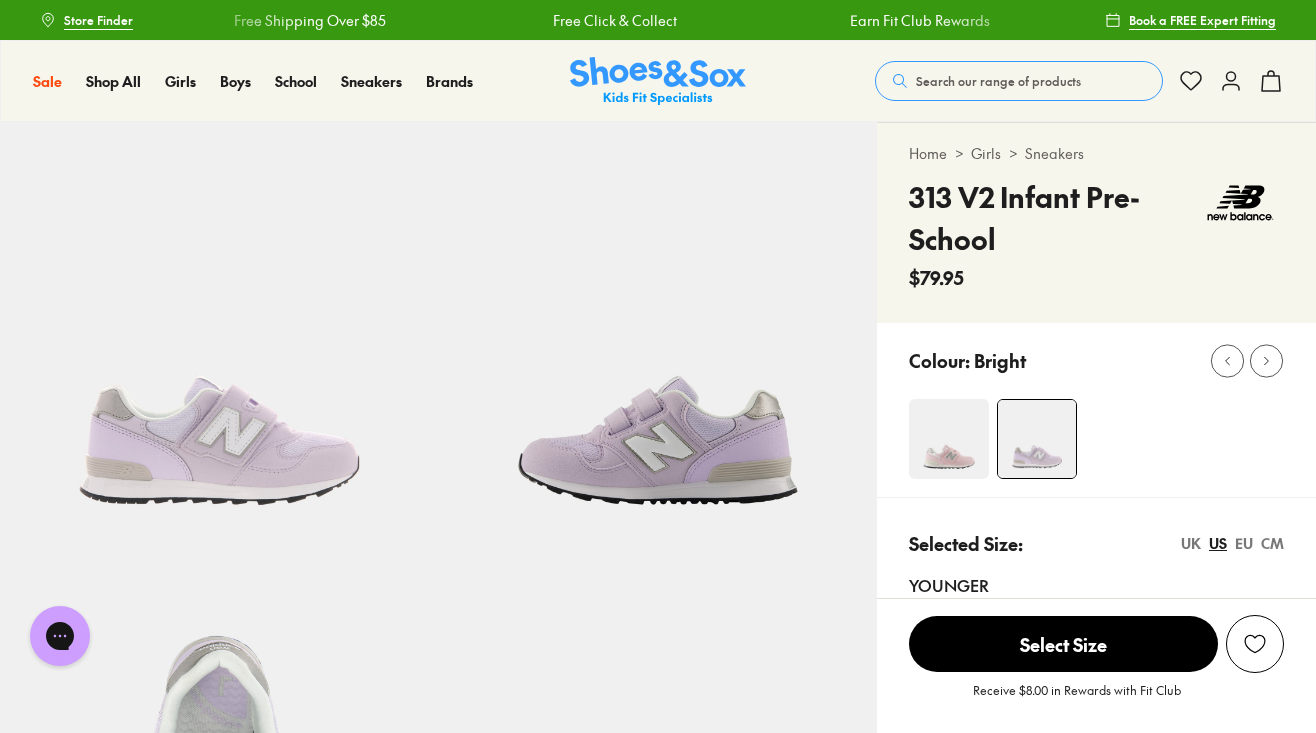 scroll, scrollTop: 0, scrollLeft: 0, axis: both 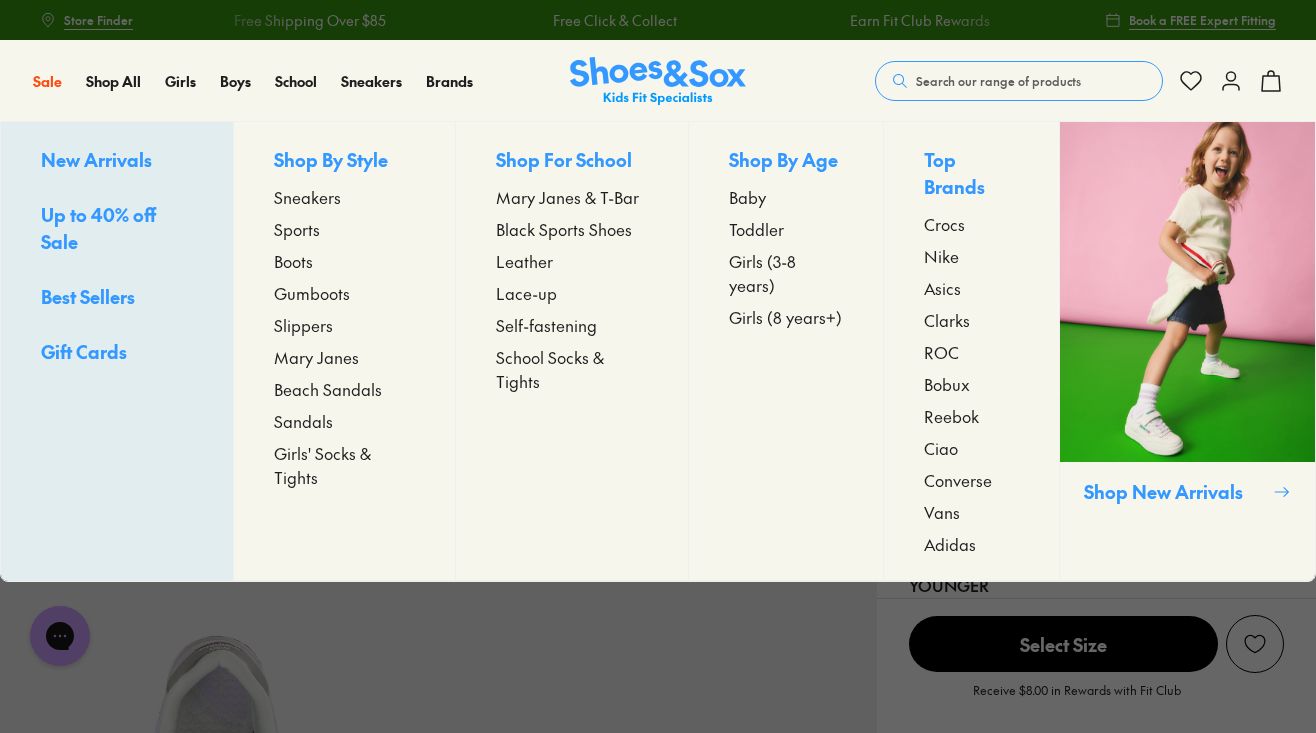click on "Toddler" at bounding box center [756, 229] 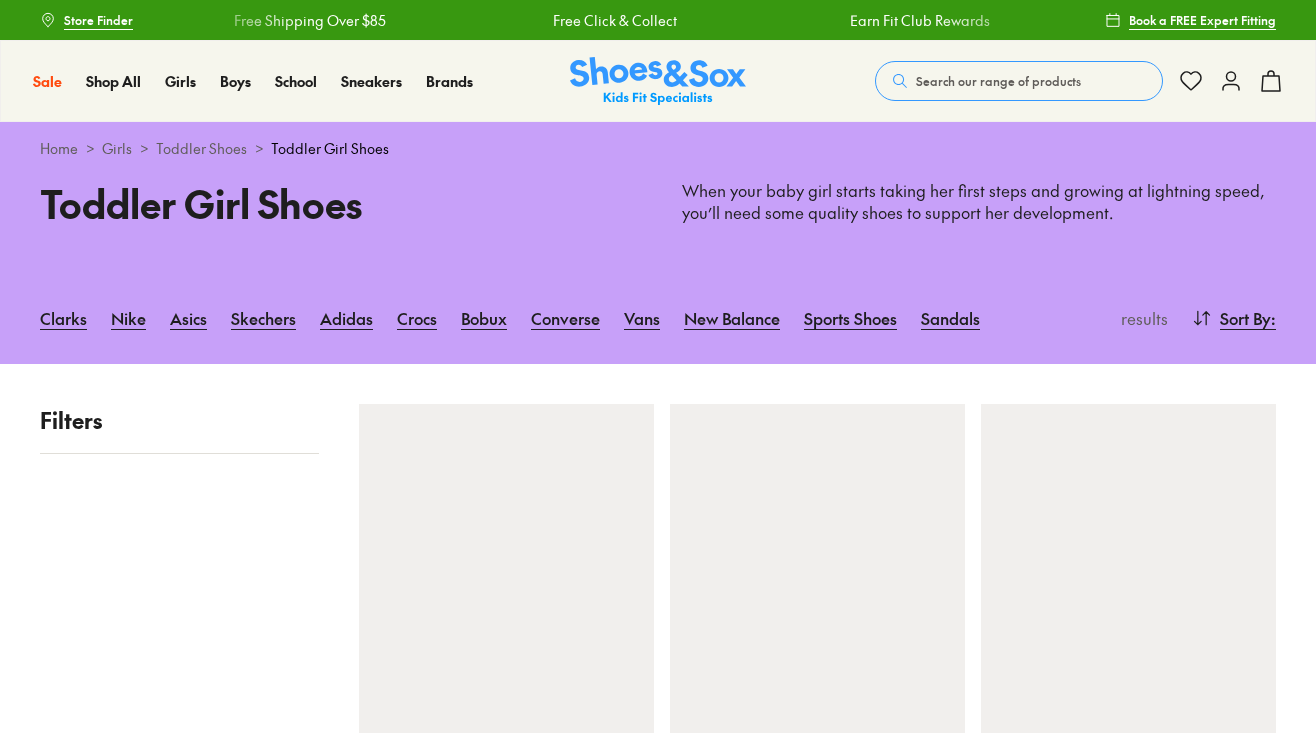 scroll, scrollTop: 0, scrollLeft: 0, axis: both 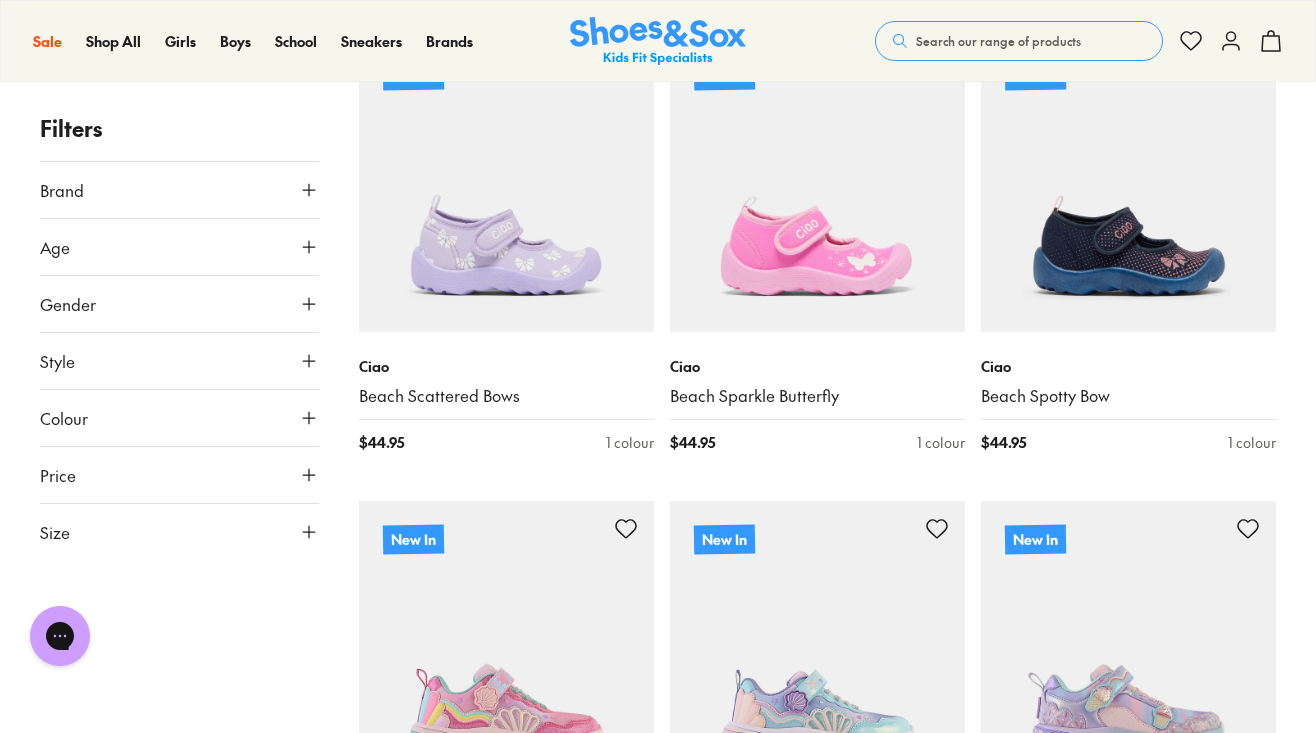 click on "Brand" at bounding box center [179, 190] 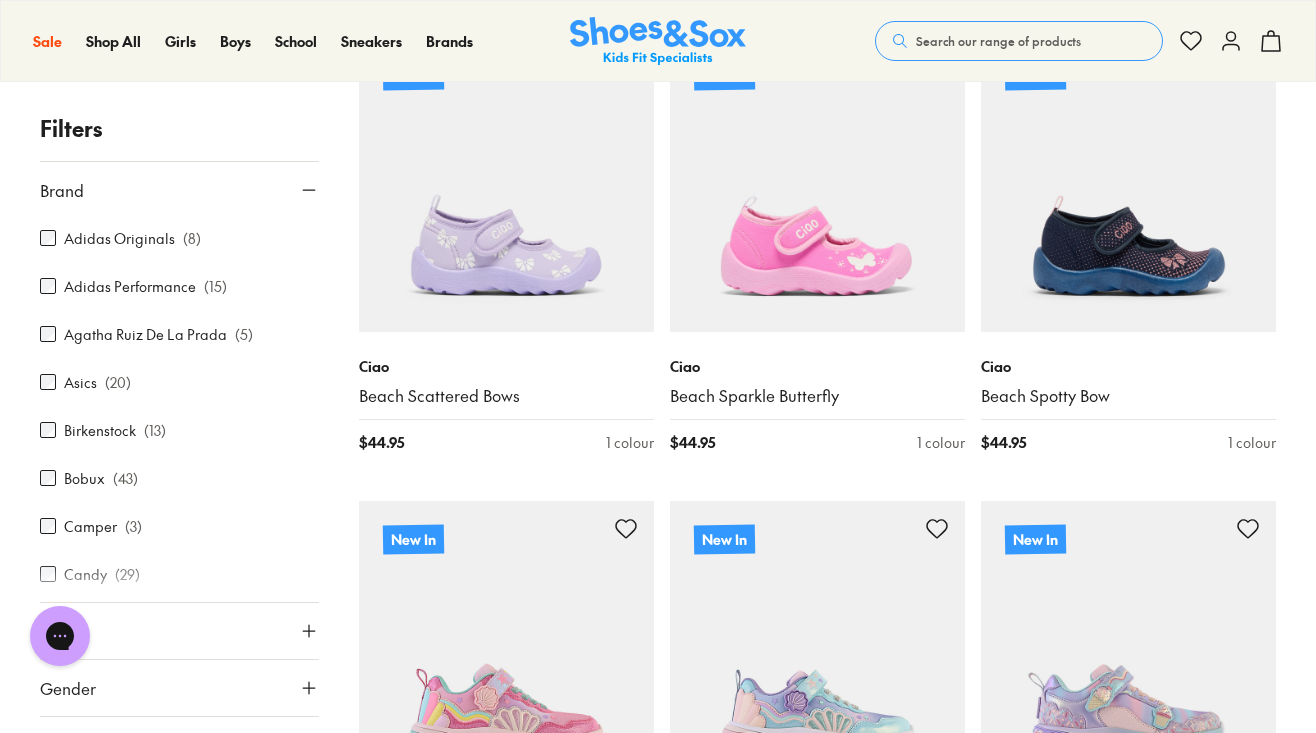 click on "( 20 )" at bounding box center (118, 382) 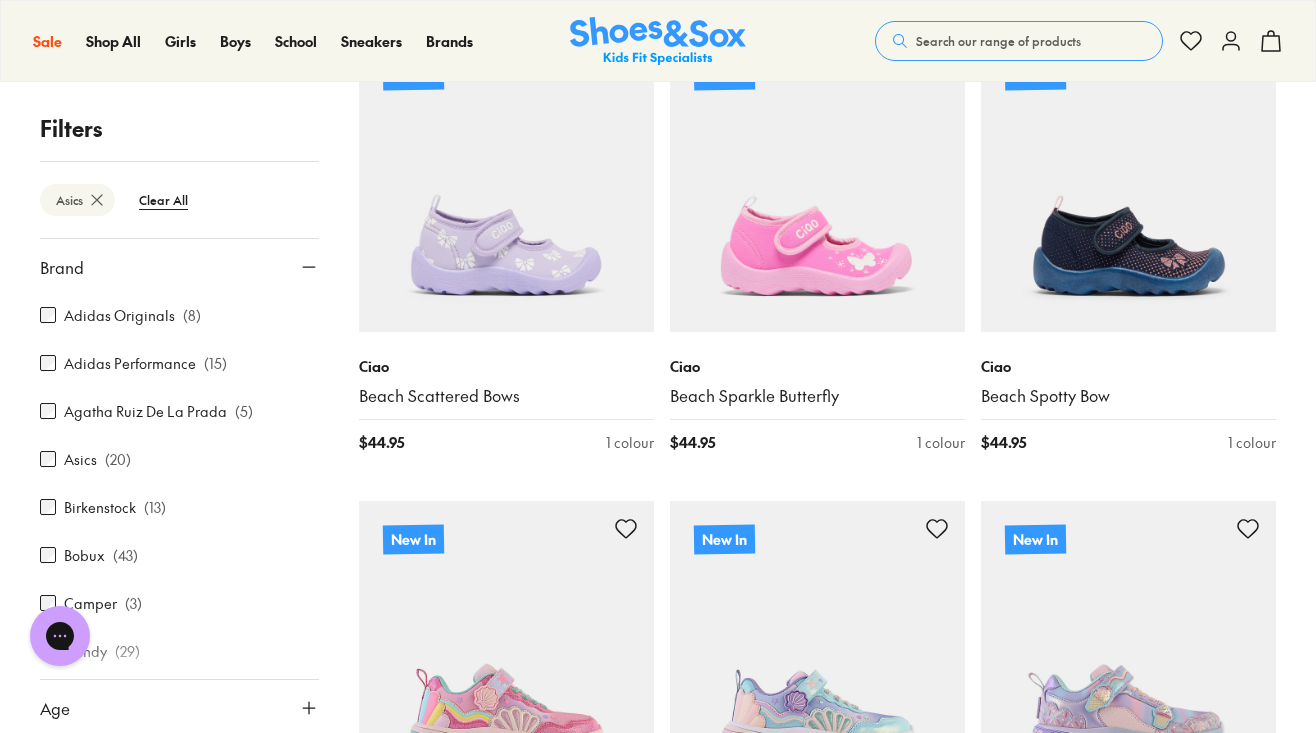 scroll, scrollTop: 264, scrollLeft: 0, axis: vertical 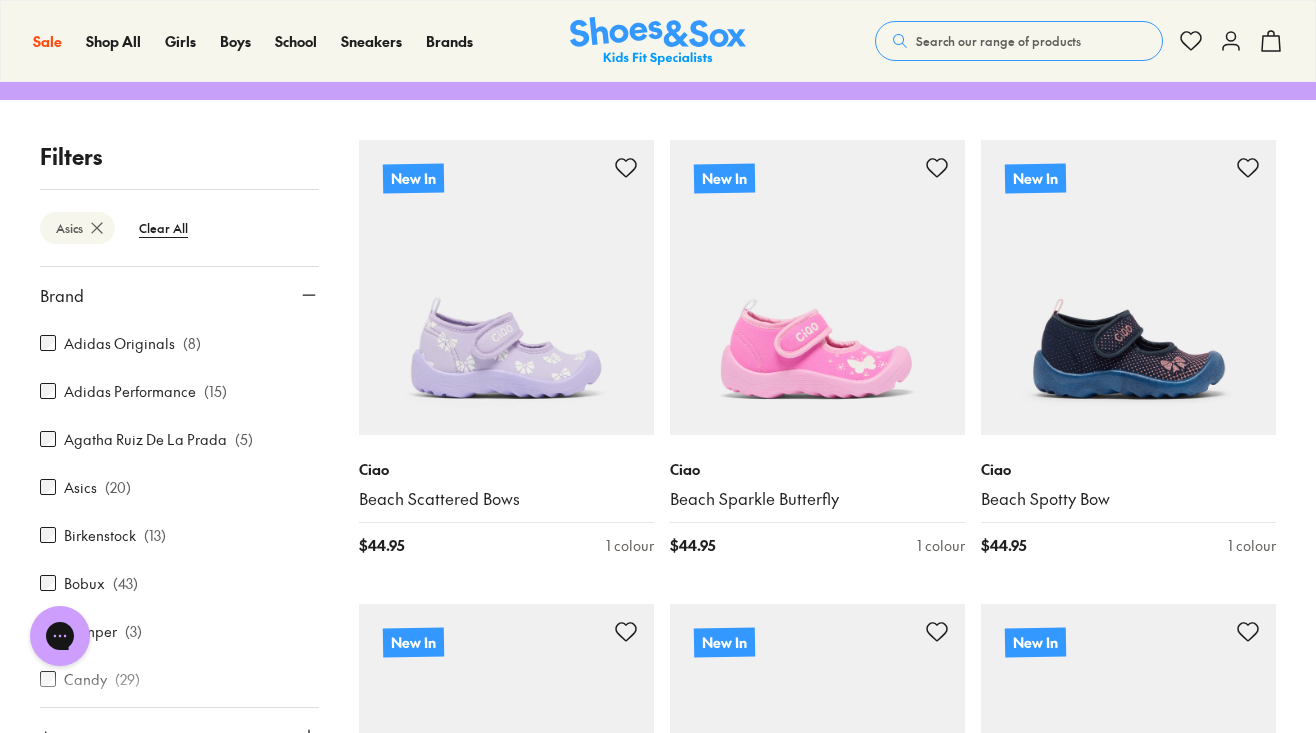 click on "Adidas Performance" at bounding box center [130, 391] 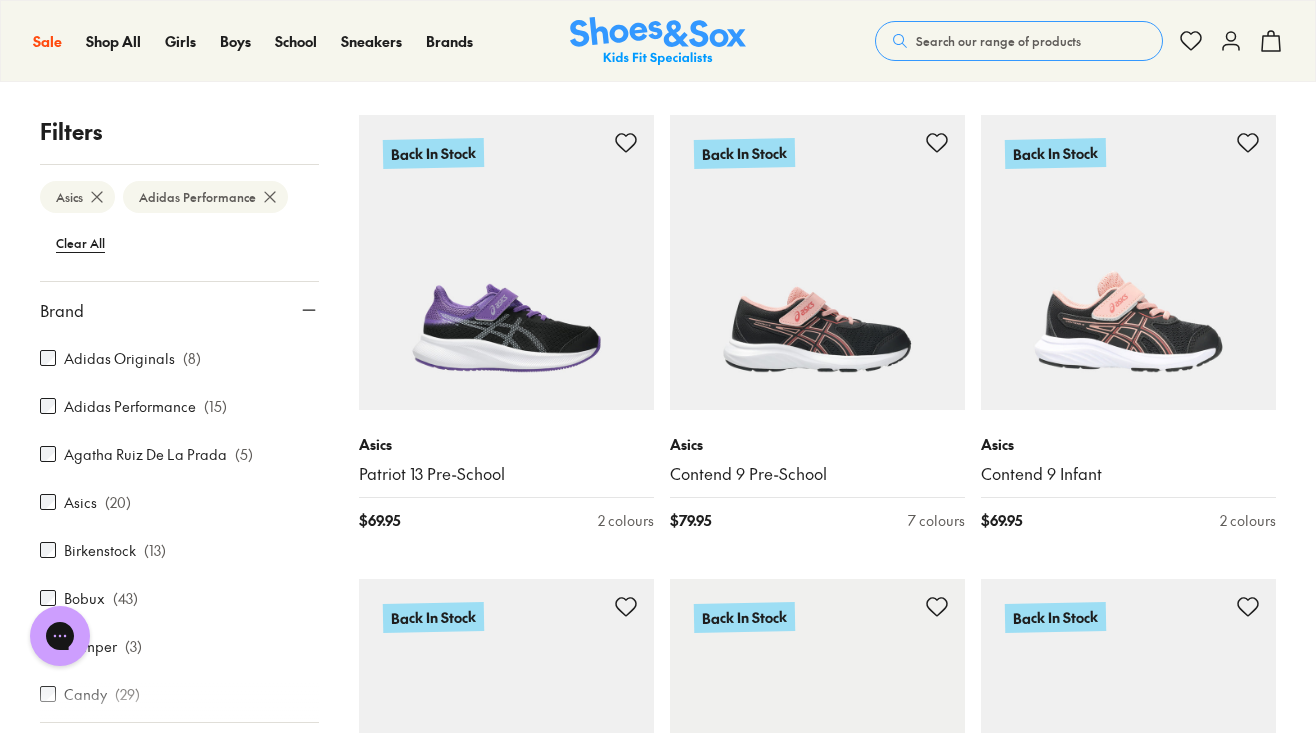 scroll, scrollTop: 287, scrollLeft: 0, axis: vertical 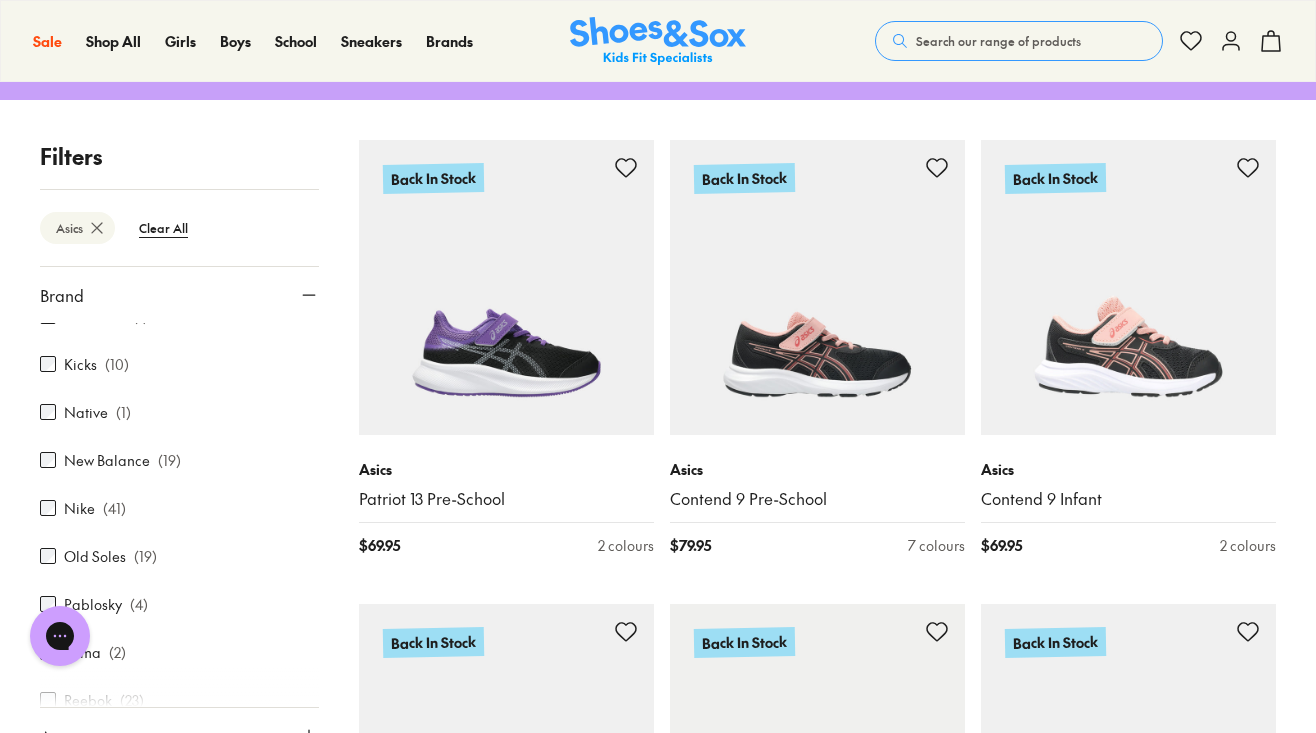 click on "New Balance ( 19 )" at bounding box center [179, 460] 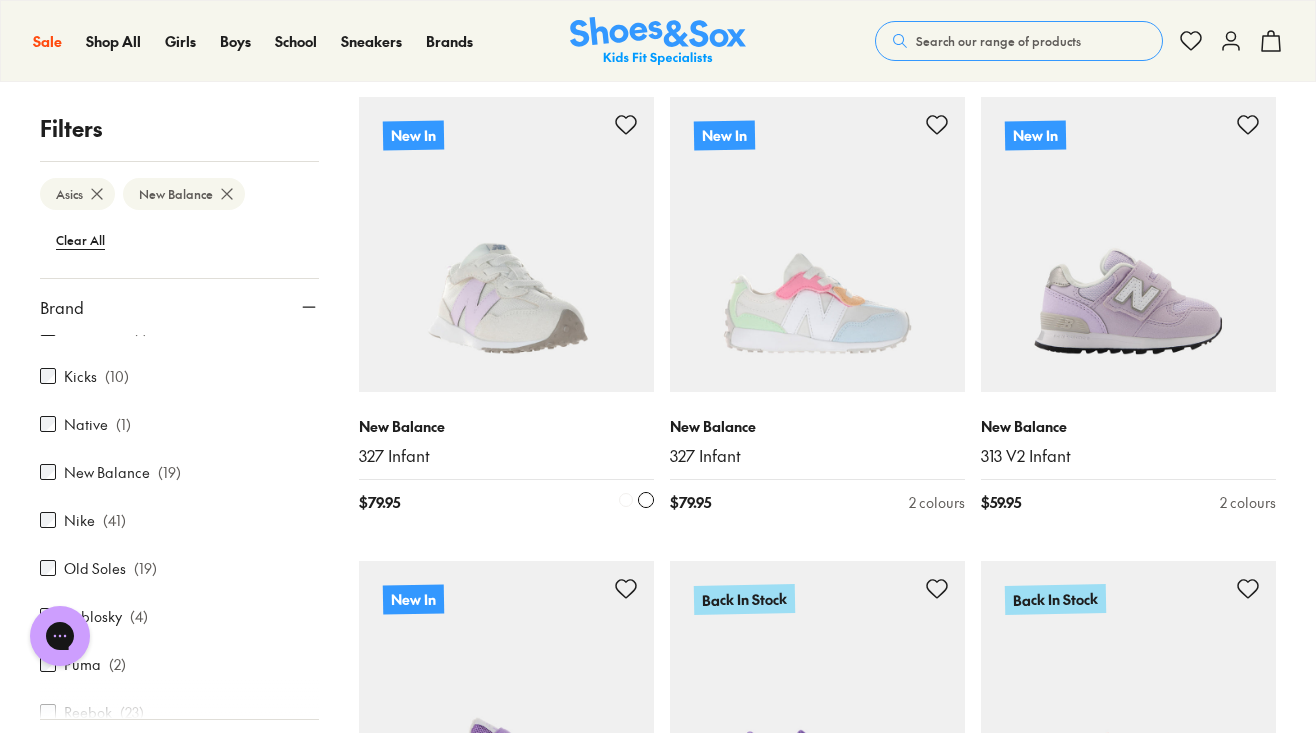 scroll, scrollTop: 360, scrollLeft: 0, axis: vertical 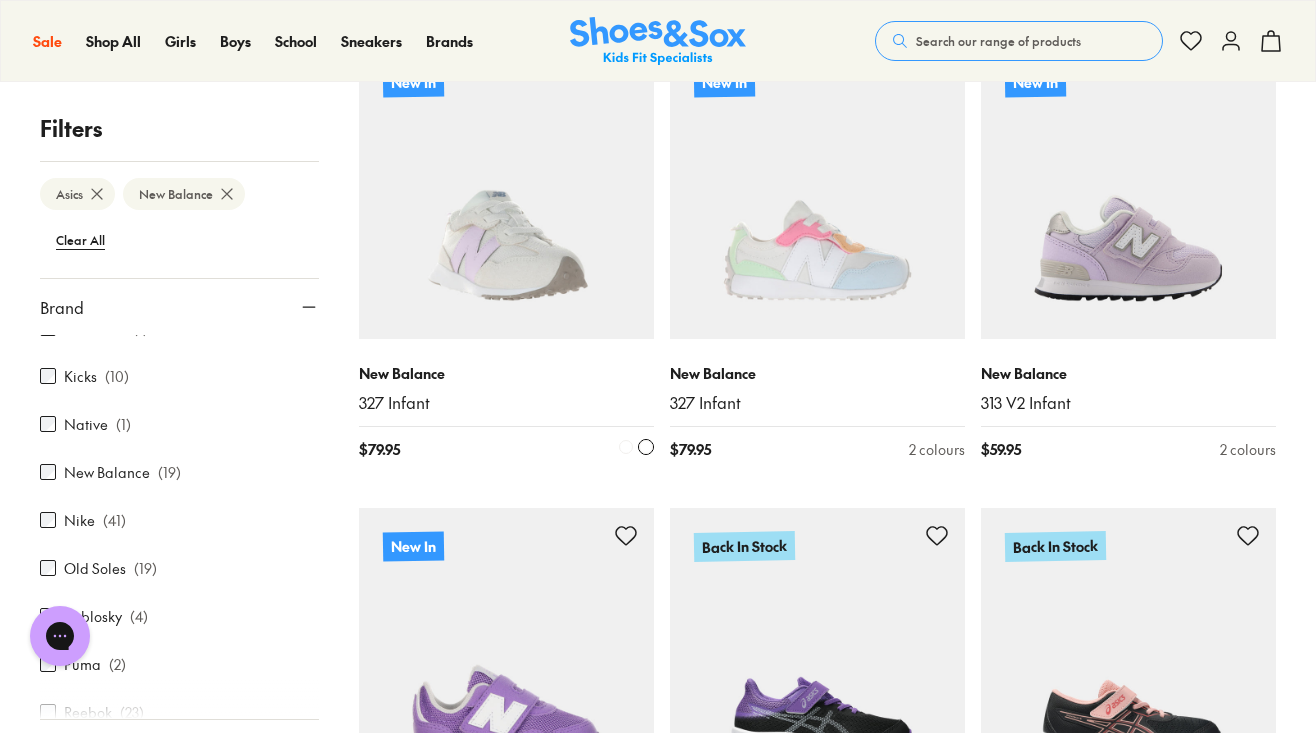 click at bounding box center (506, 191) 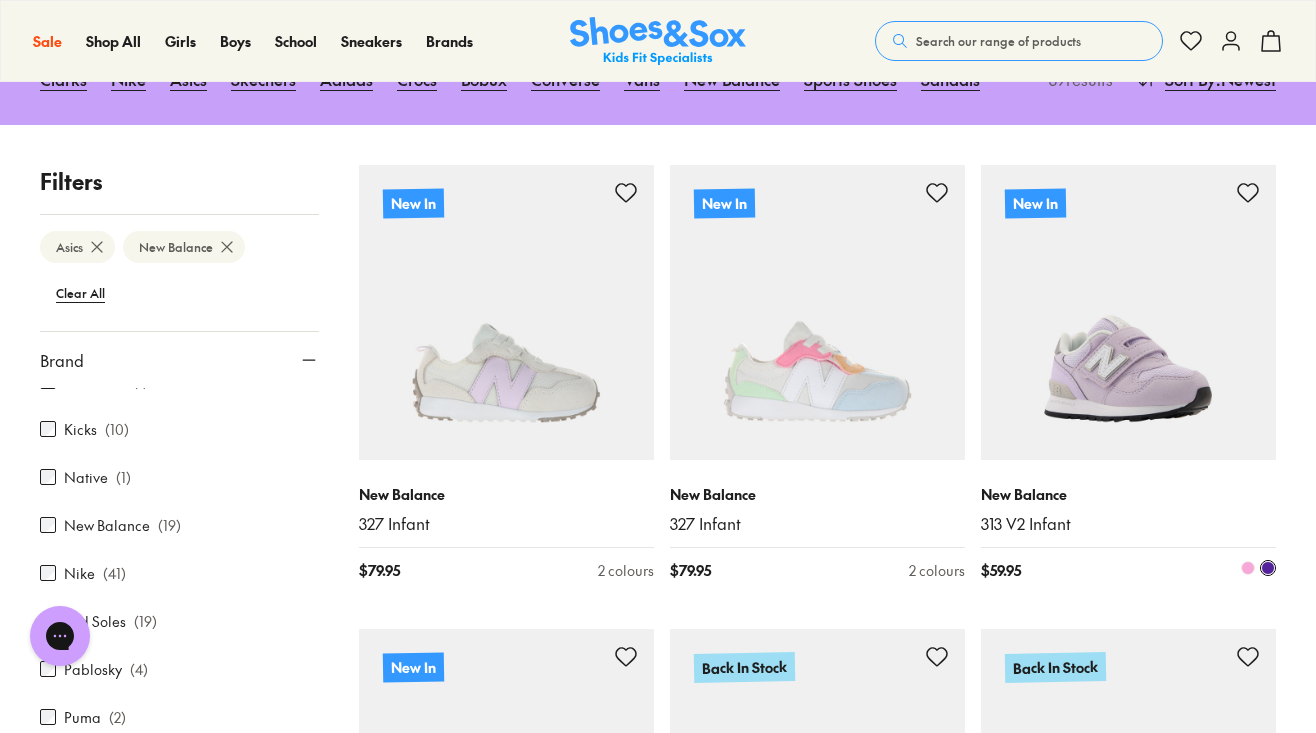 scroll, scrollTop: 205, scrollLeft: 0, axis: vertical 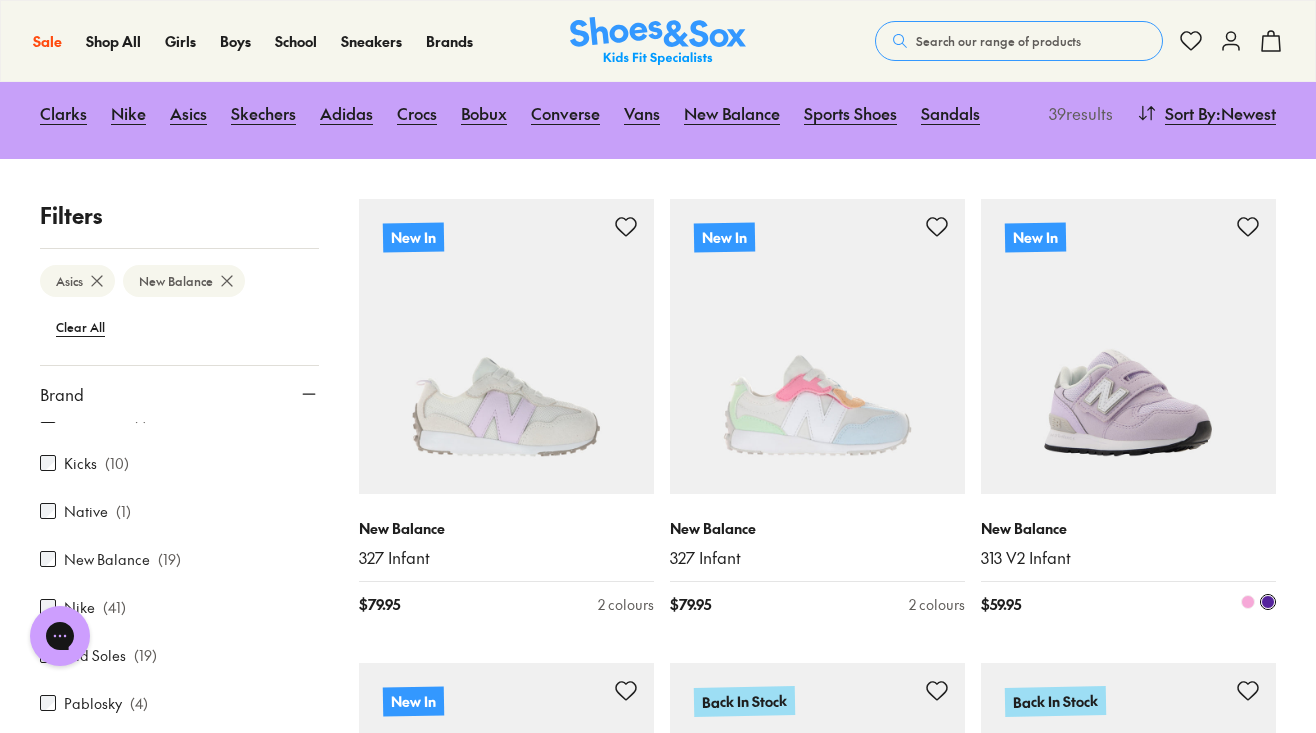 click at bounding box center [1128, 346] 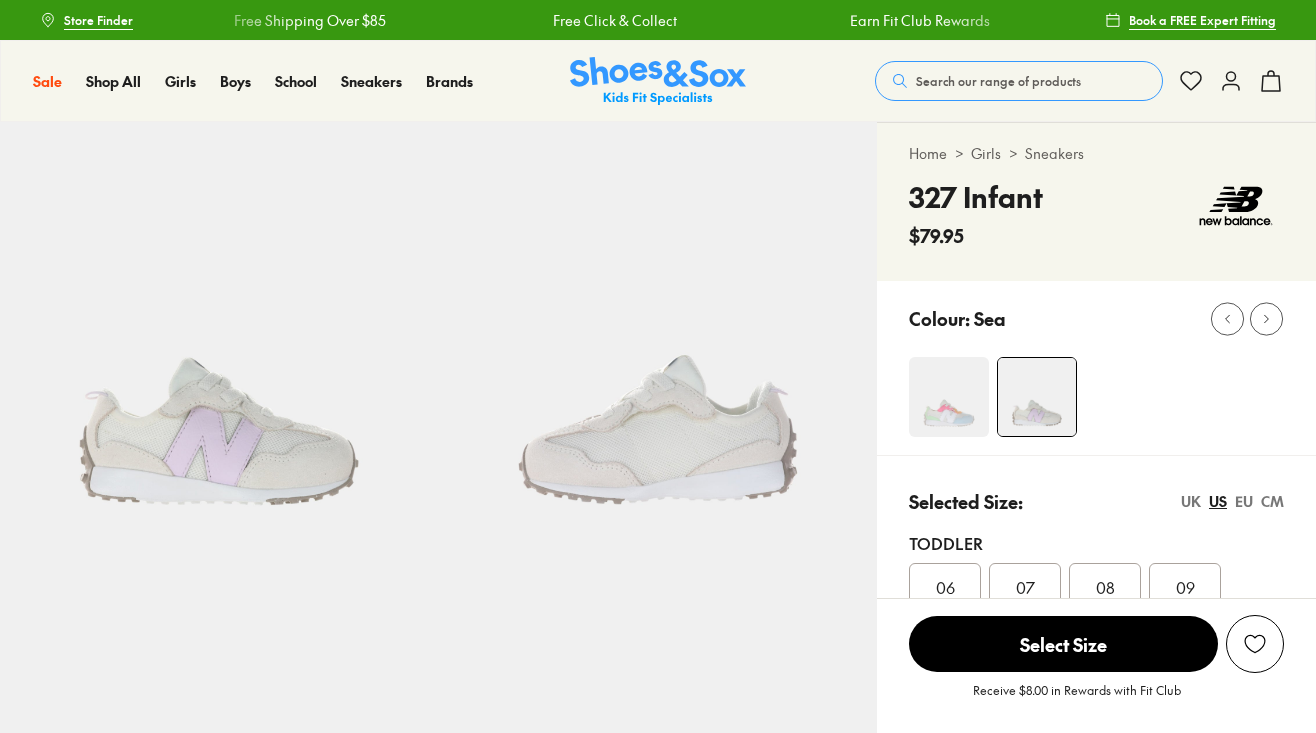 scroll, scrollTop: 0, scrollLeft: 0, axis: both 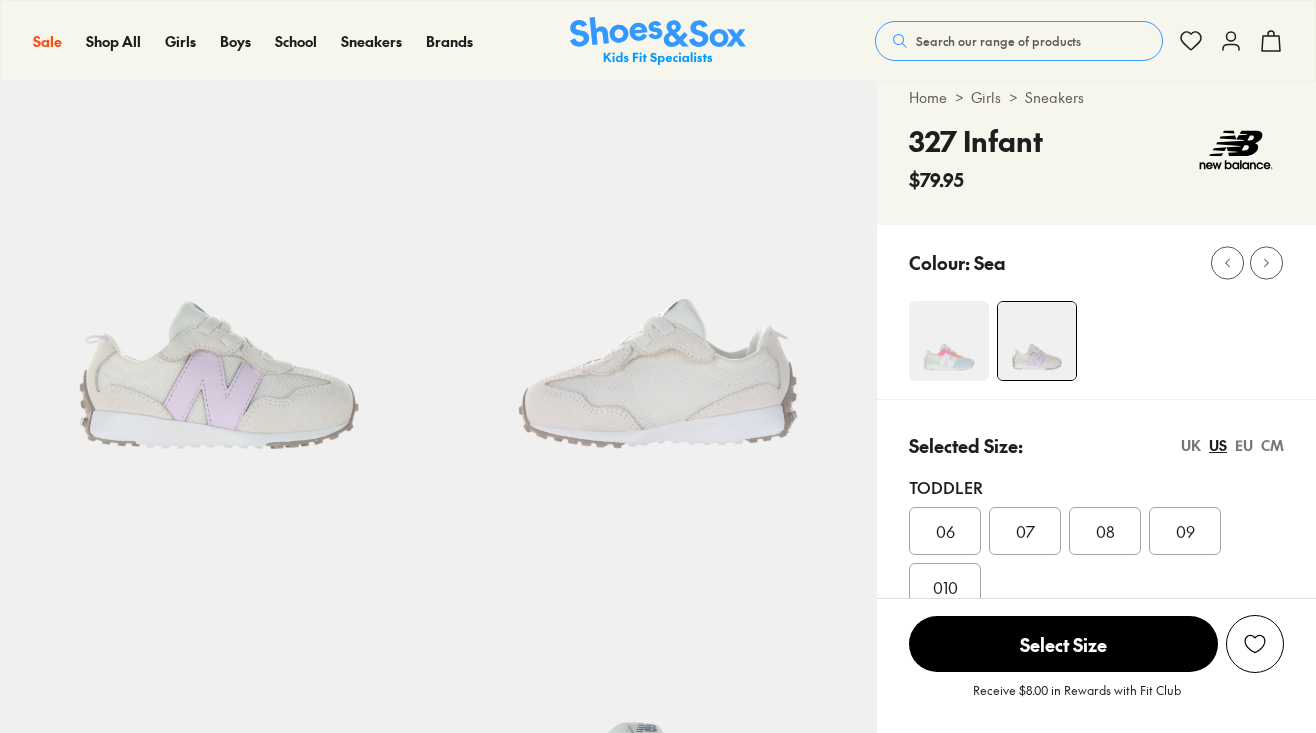 select on "*" 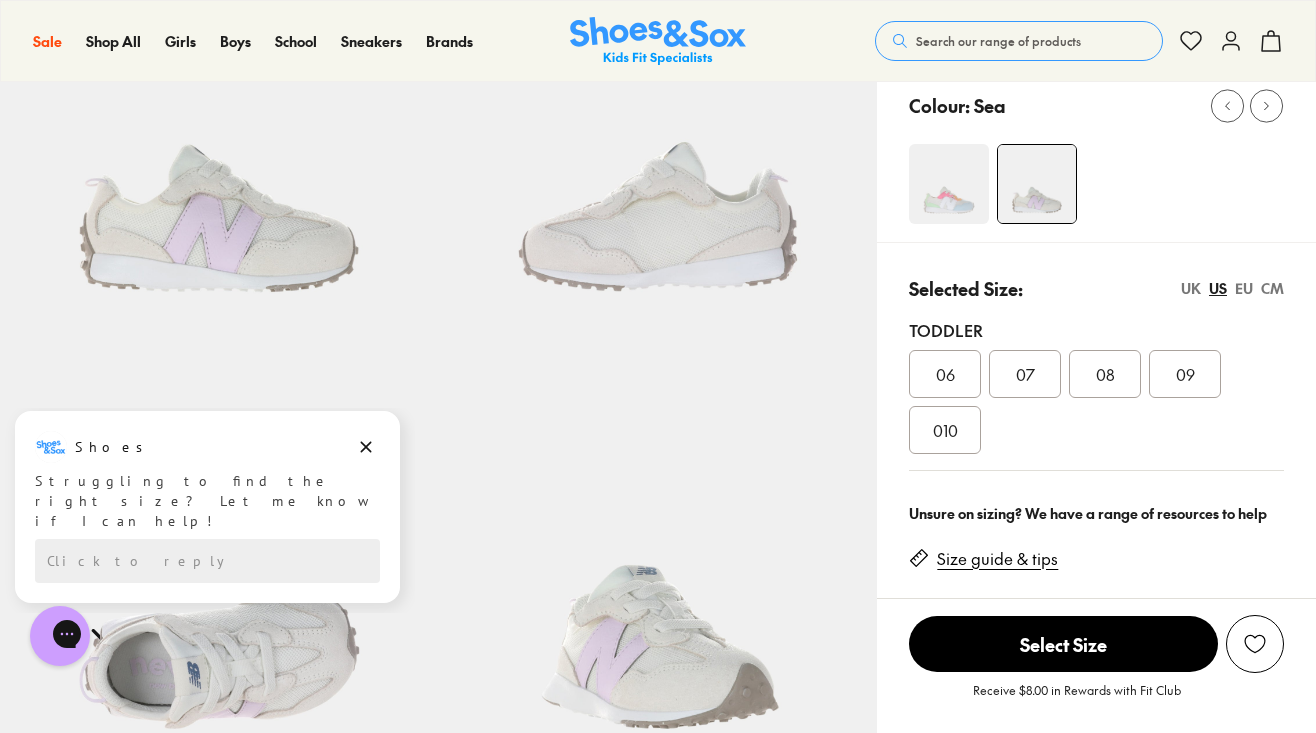 scroll, scrollTop: 211, scrollLeft: 0, axis: vertical 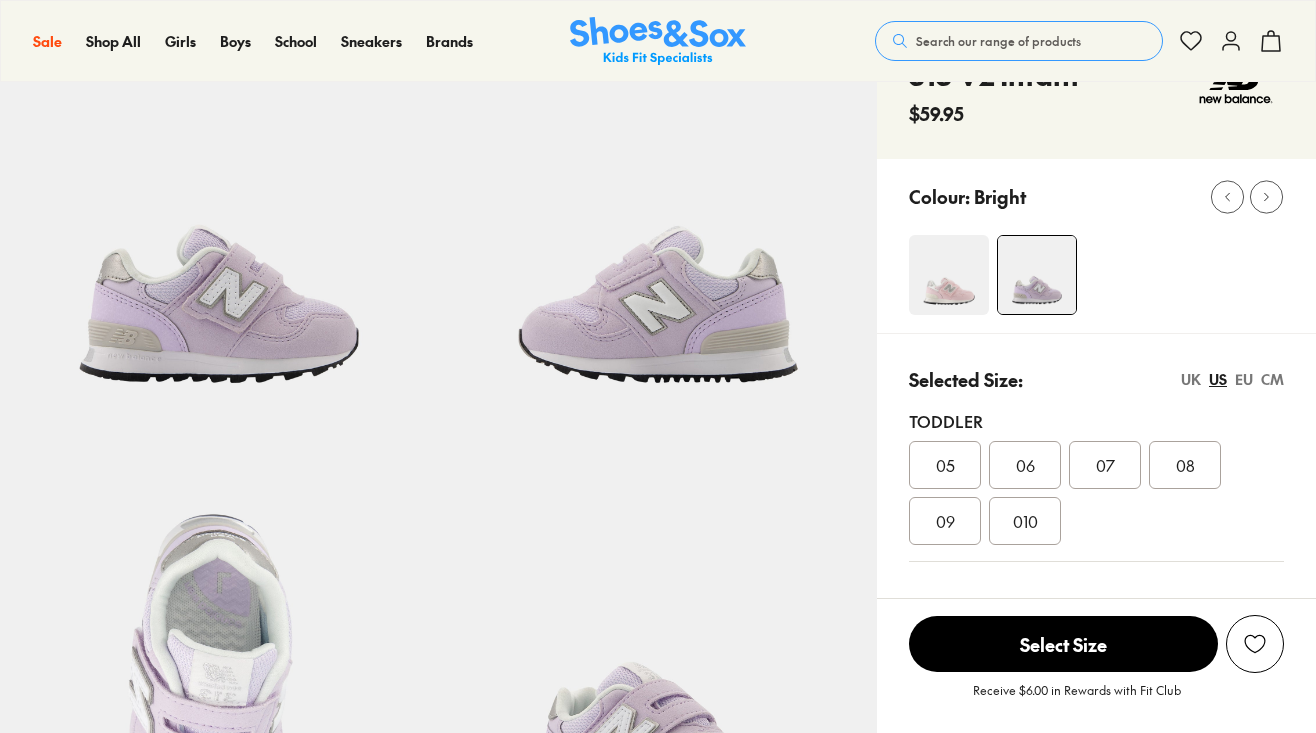 select on "*" 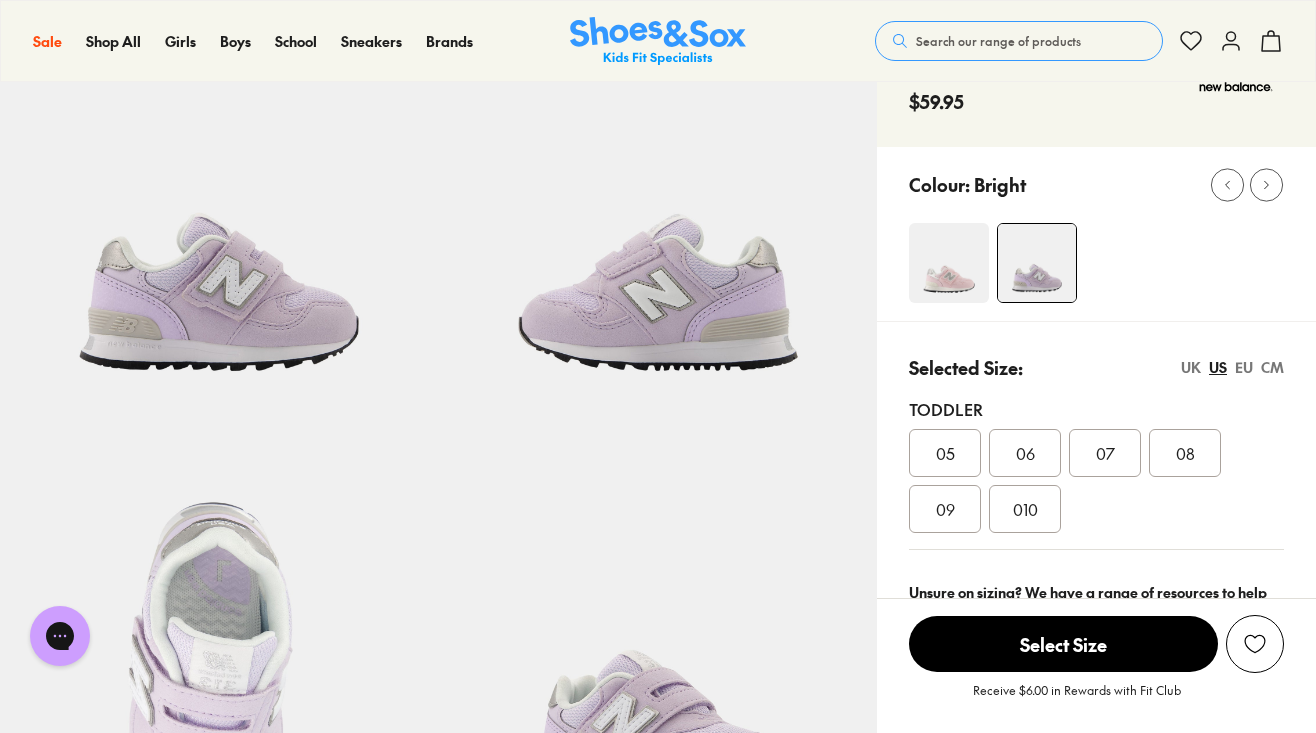 scroll, scrollTop: 0, scrollLeft: 0, axis: both 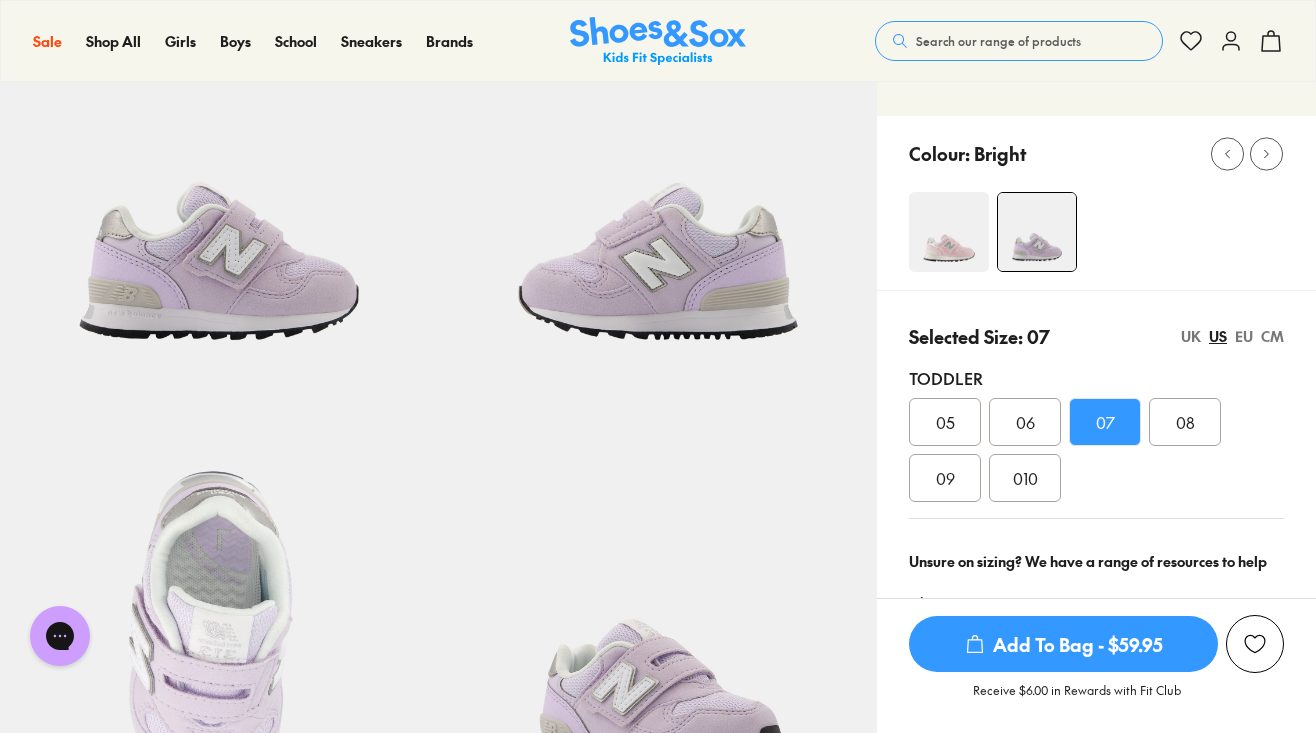 click on "08" at bounding box center (1185, 422) 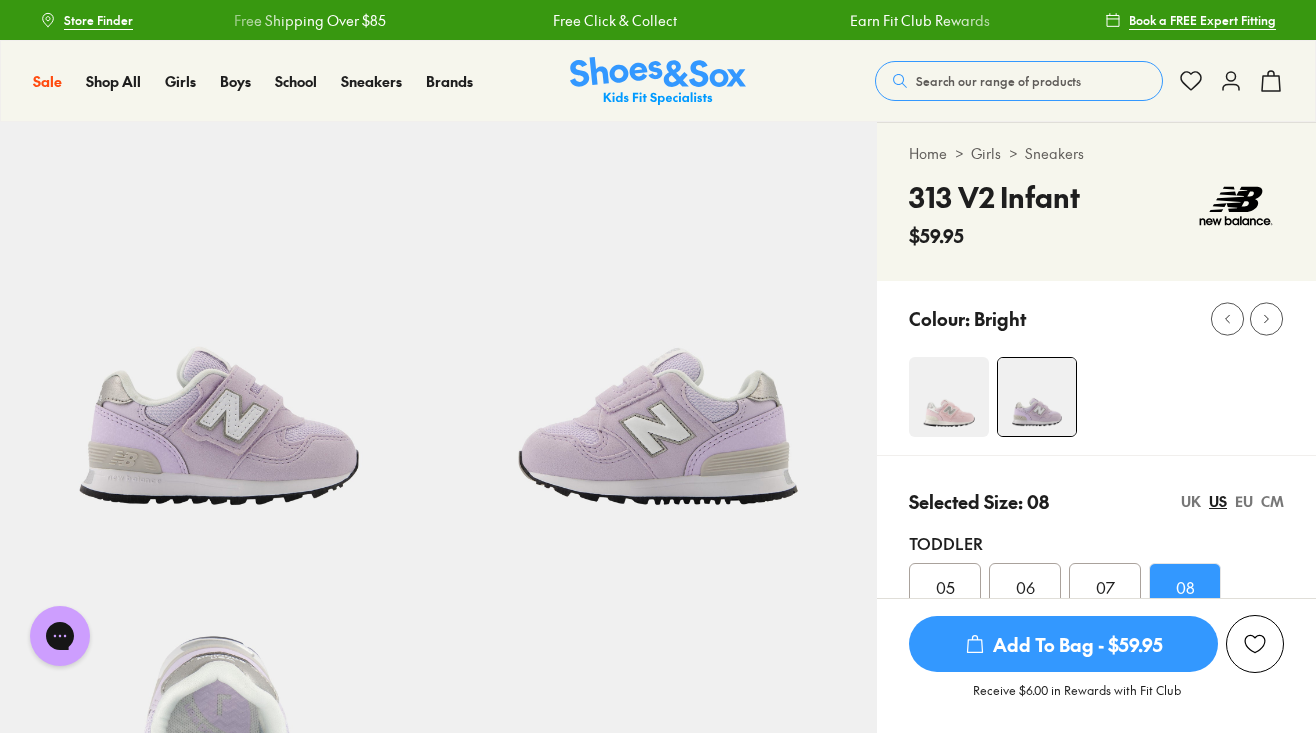 scroll, scrollTop: 0, scrollLeft: 0, axis: both 